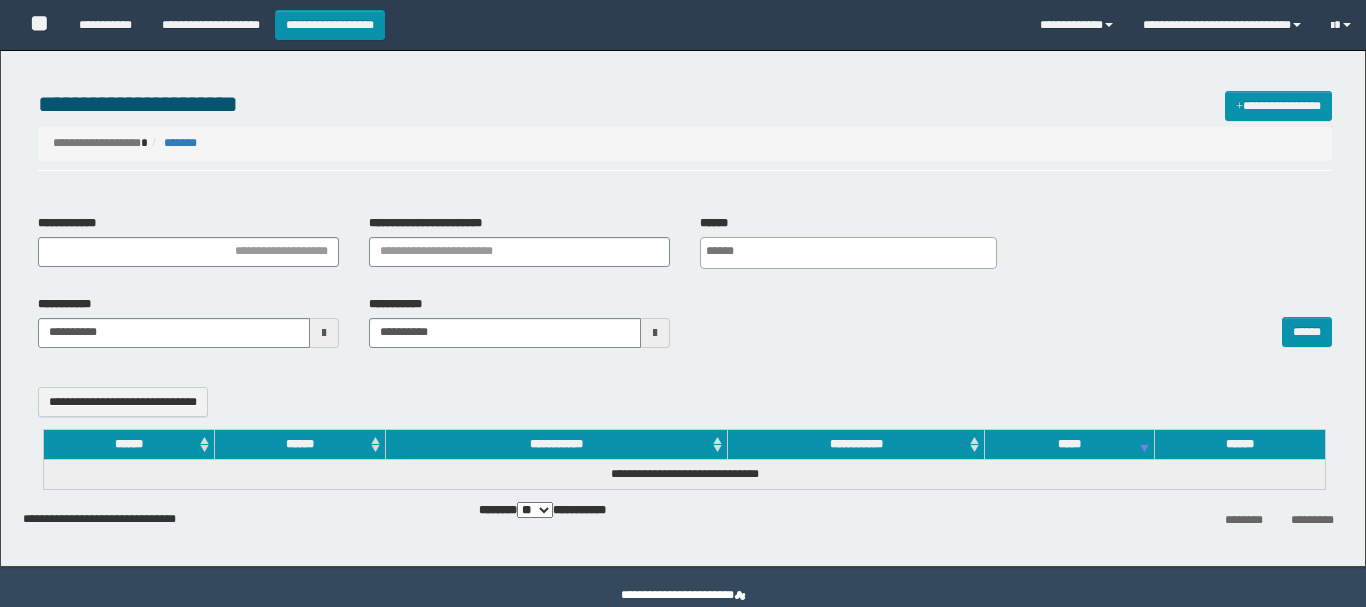 select 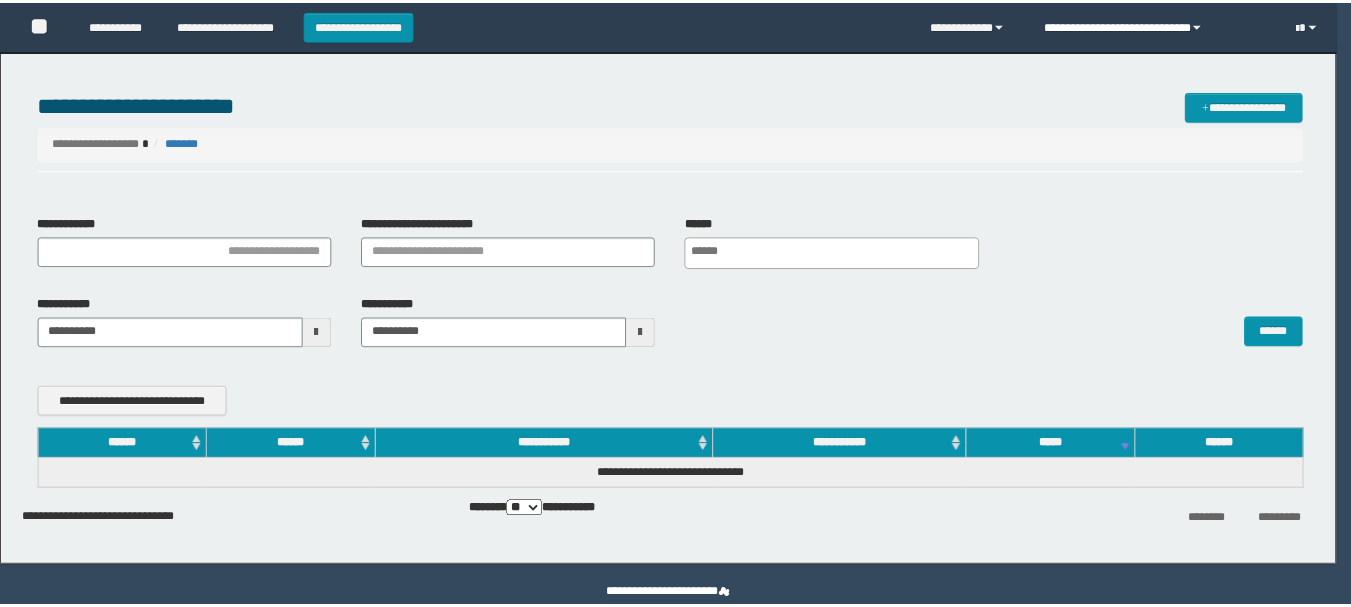scroll, scrollTop: 0, scrollLeft: 0, axis: both 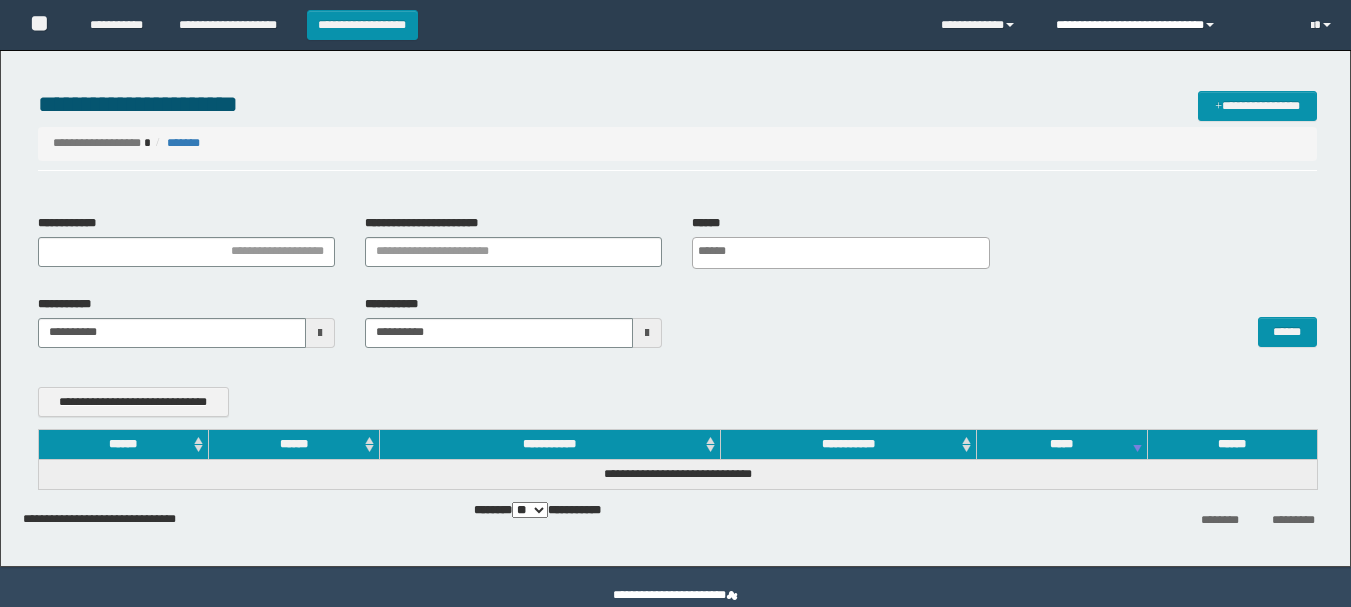 click on "**********" at bounding box center [1168, 25] 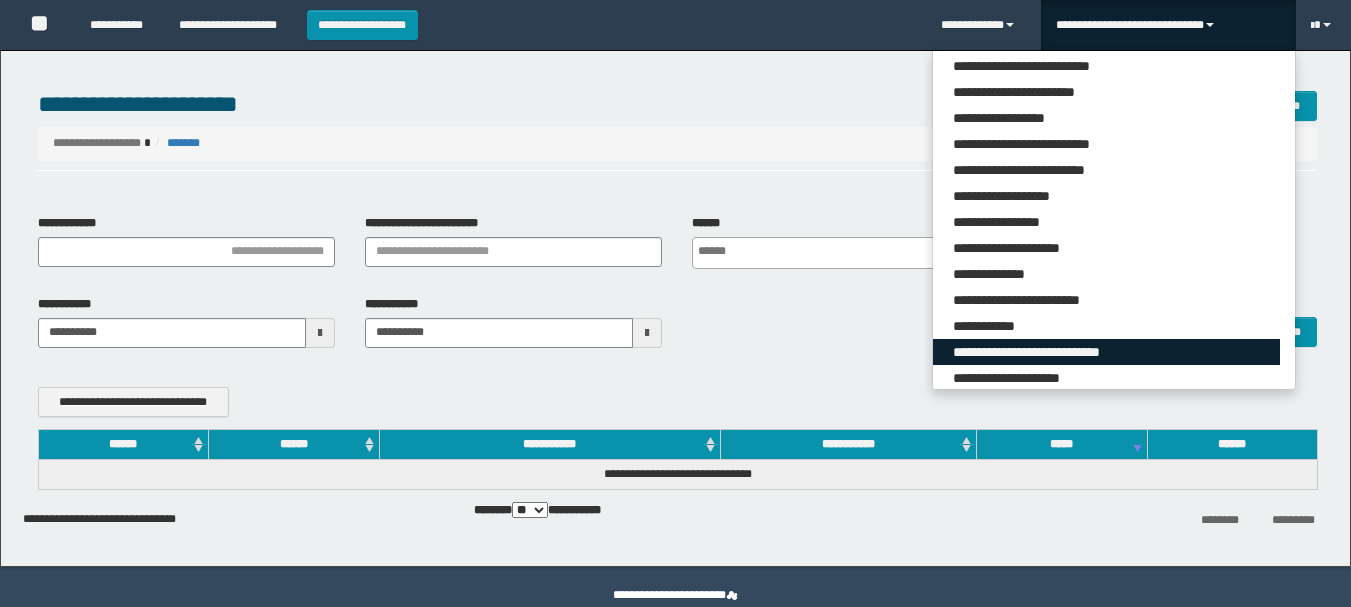 scroll, scrollTop: 0, scrollLeft: 0, axis: both 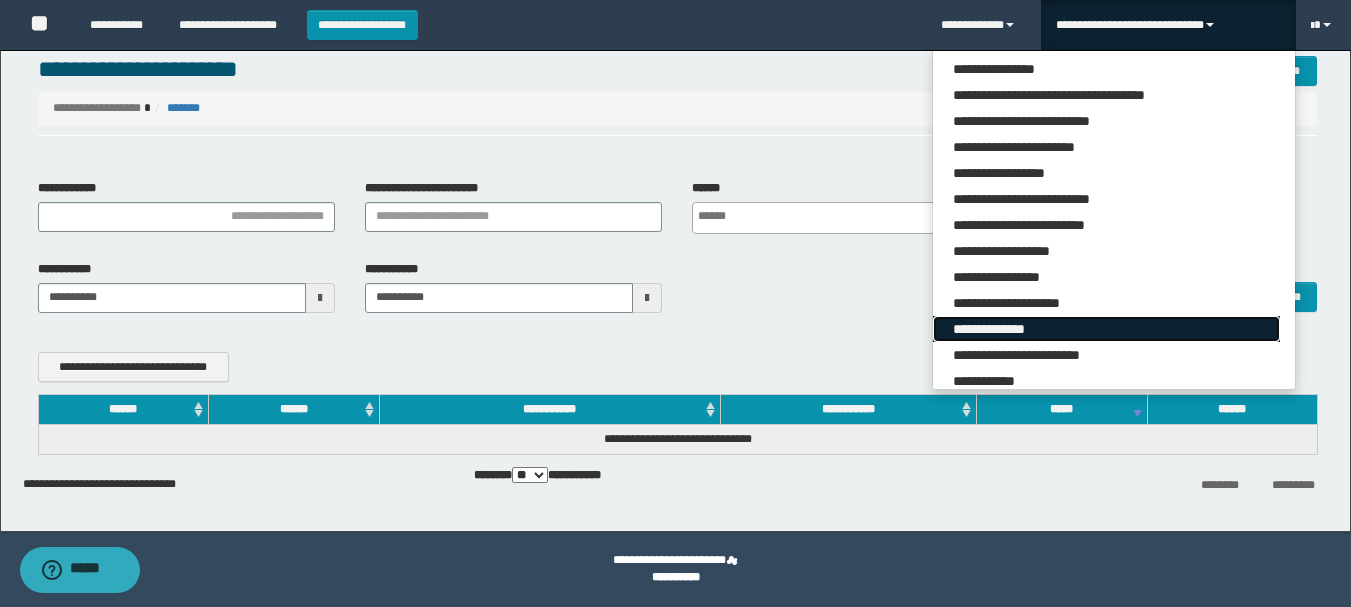 click on "**********" at bounding box center [1106, 329] 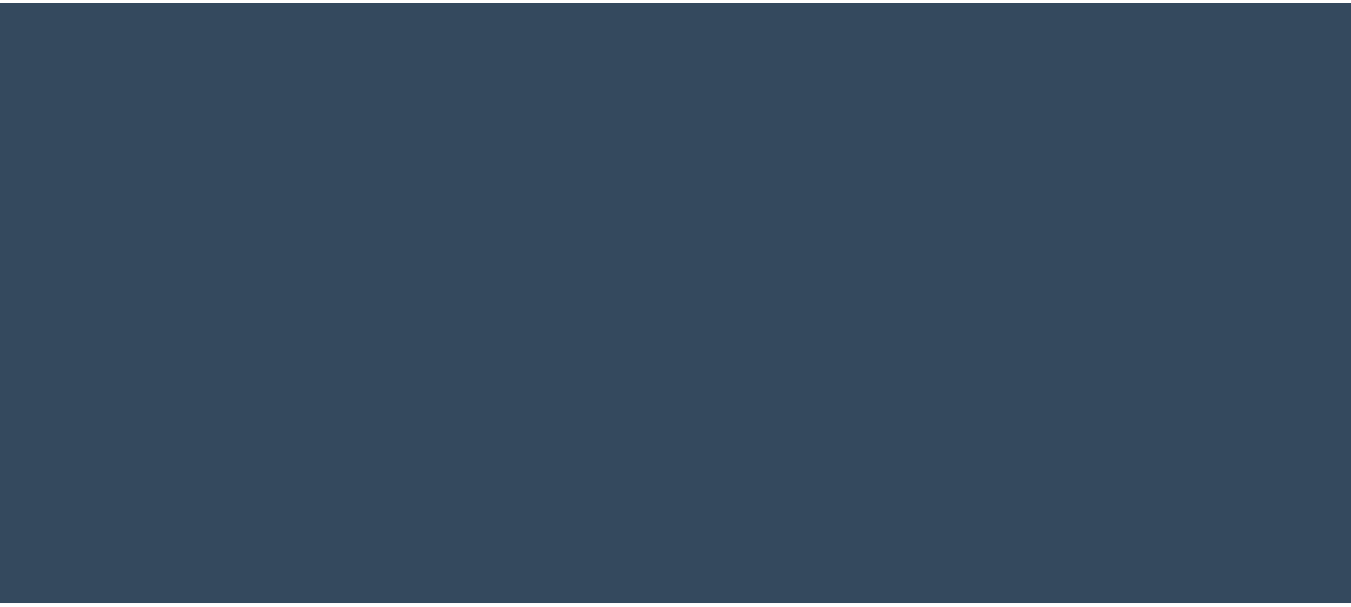 scroll, scrollTop: 0, scrollLeft: 0, axis: both 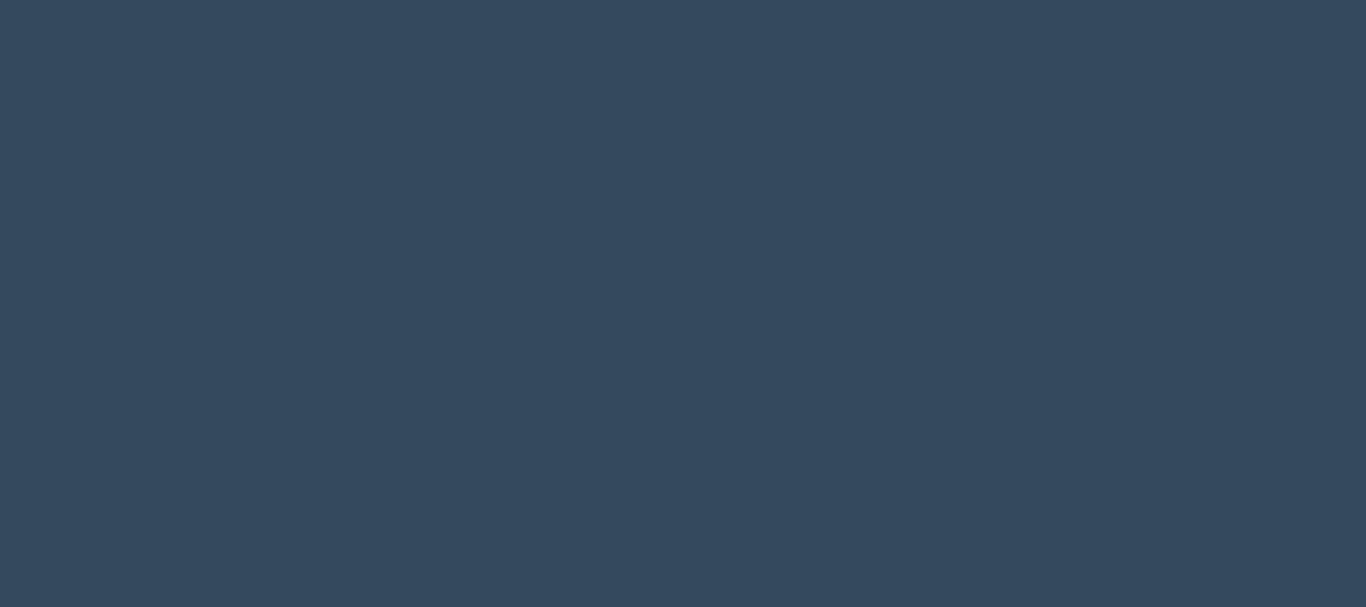 select 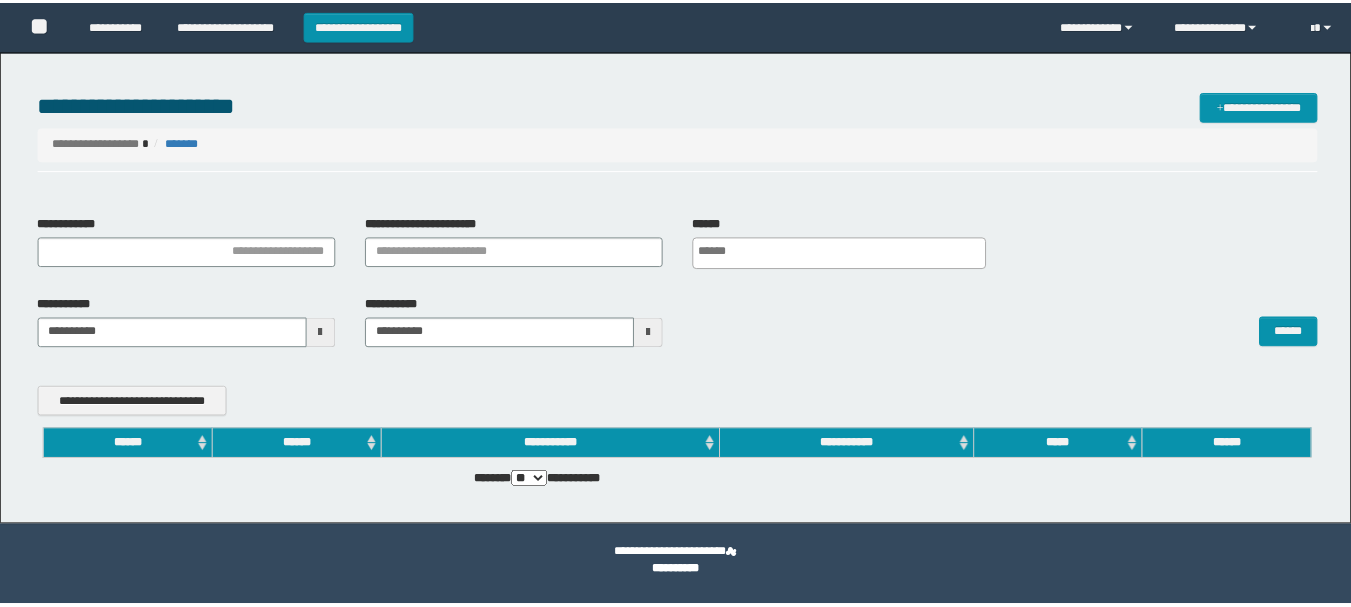scroll, scrollTop: 0, scrollLeft: 0, axis: both 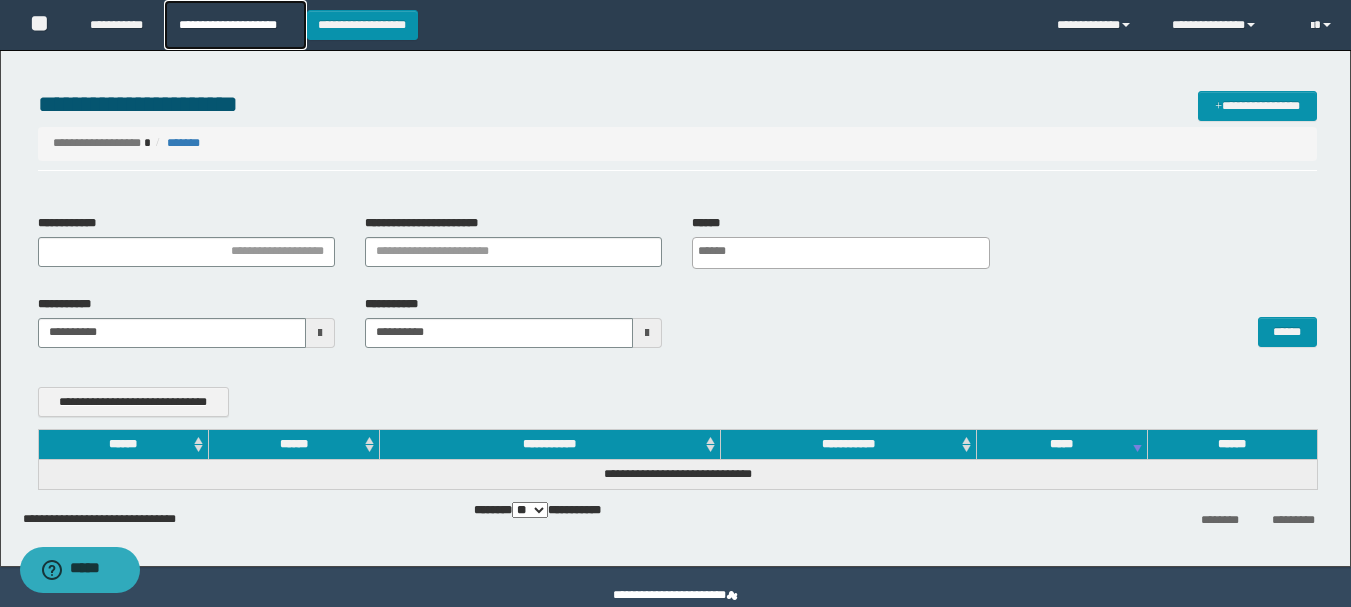 click on "**********" at bounding box center [235, 25] 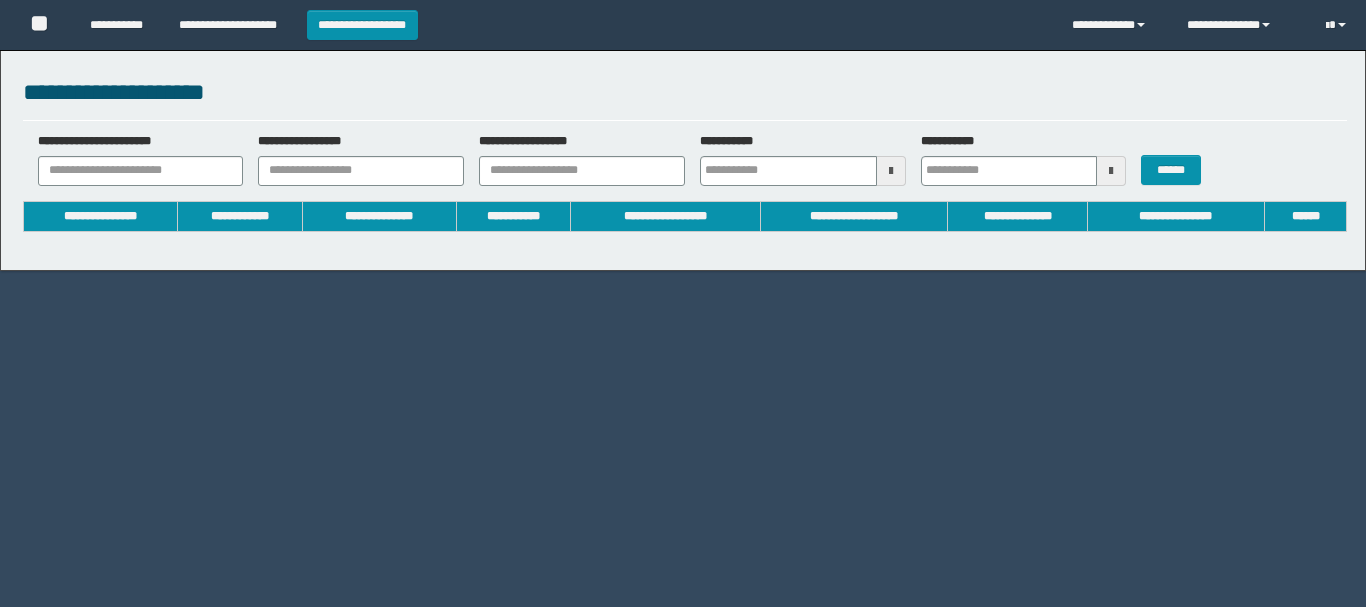 scroll, scrollTop: 0, scrollLeft: 0, axis: both 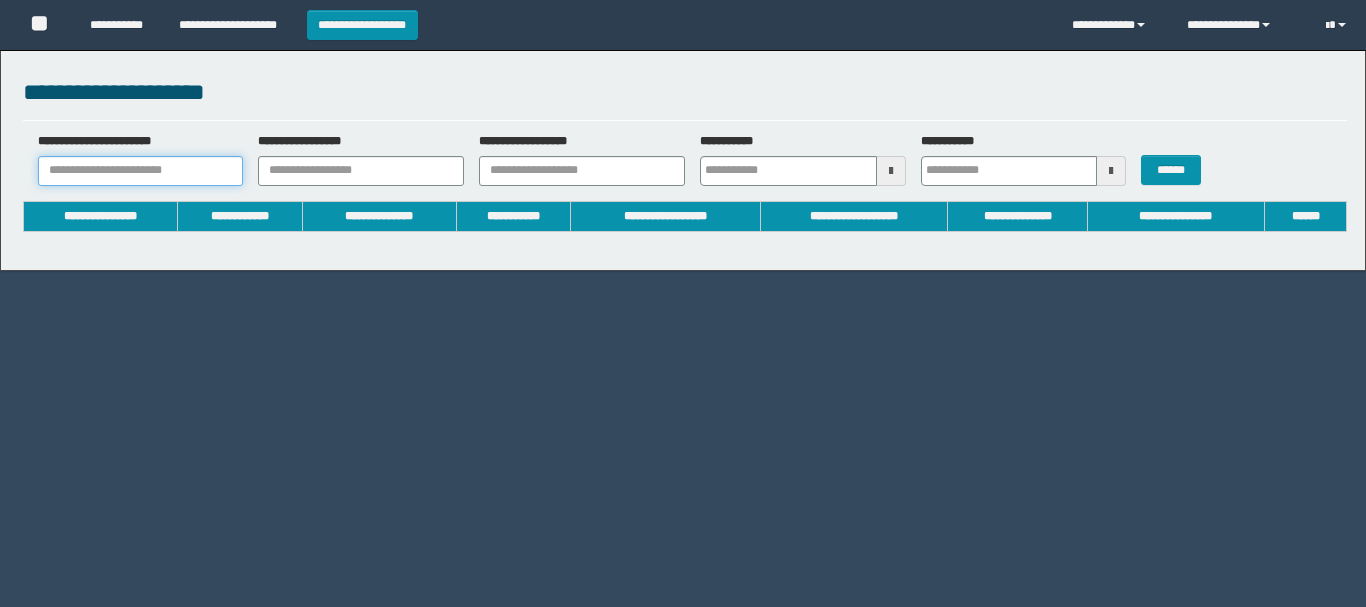 click on "**********" at bounding box center (141, 171) 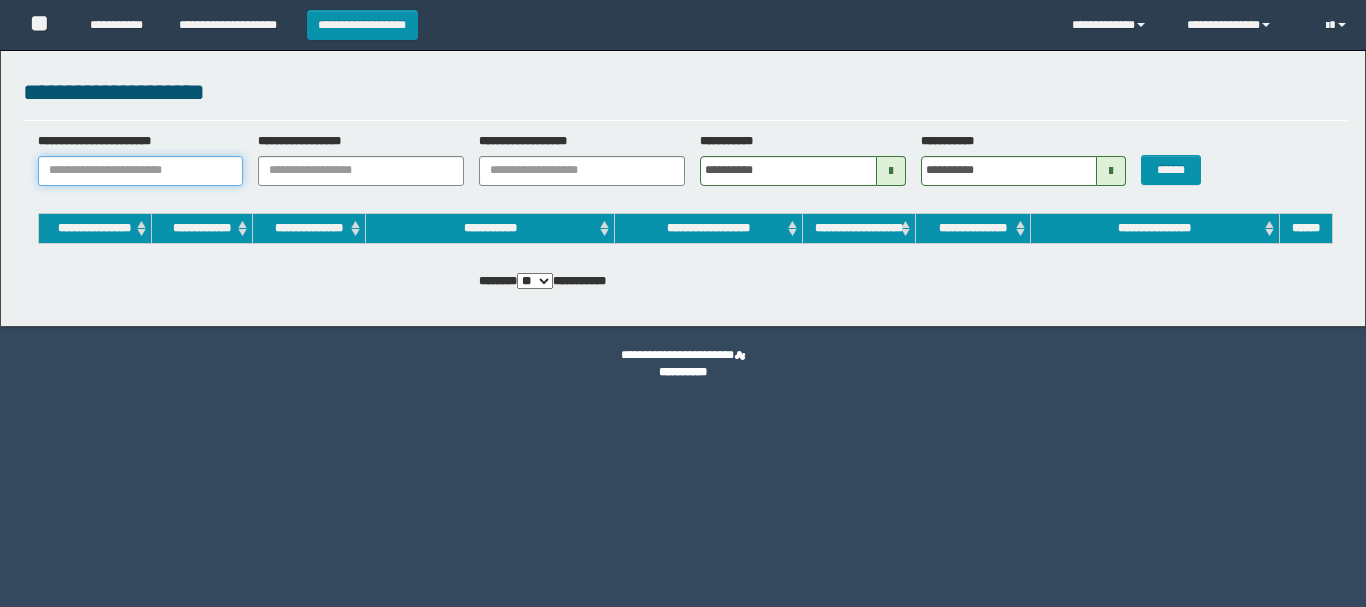 scroll, scrollTop: 0, scrollLeft: 0, axis: both 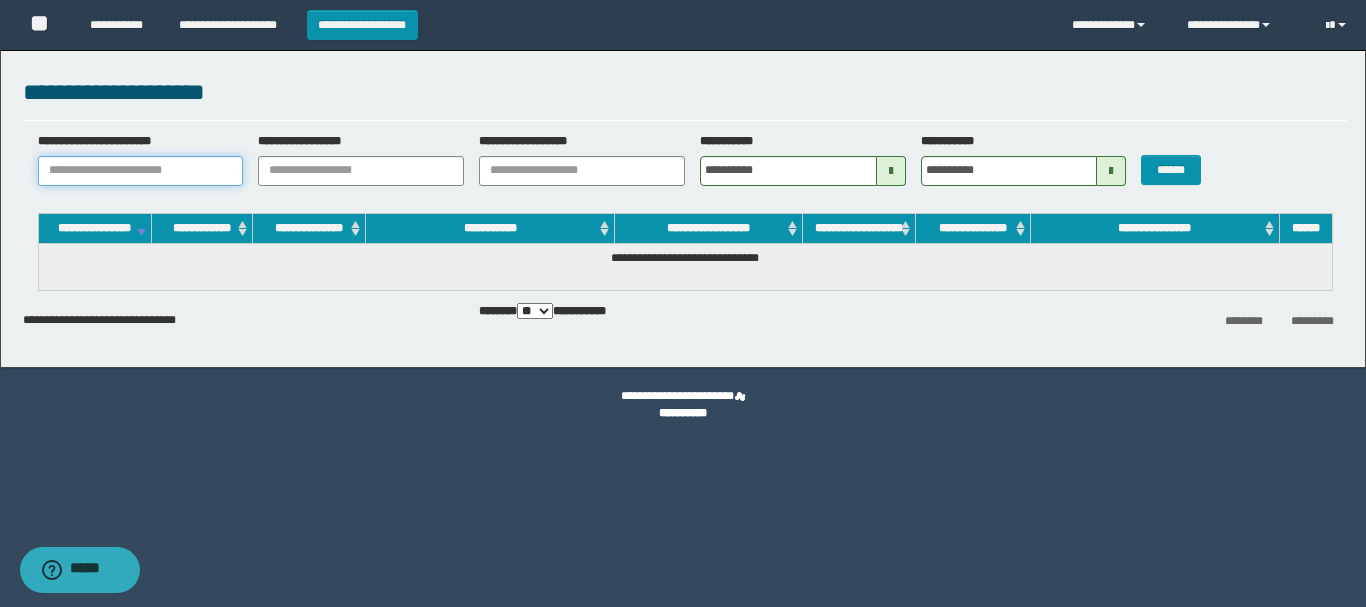 paste on "*******" 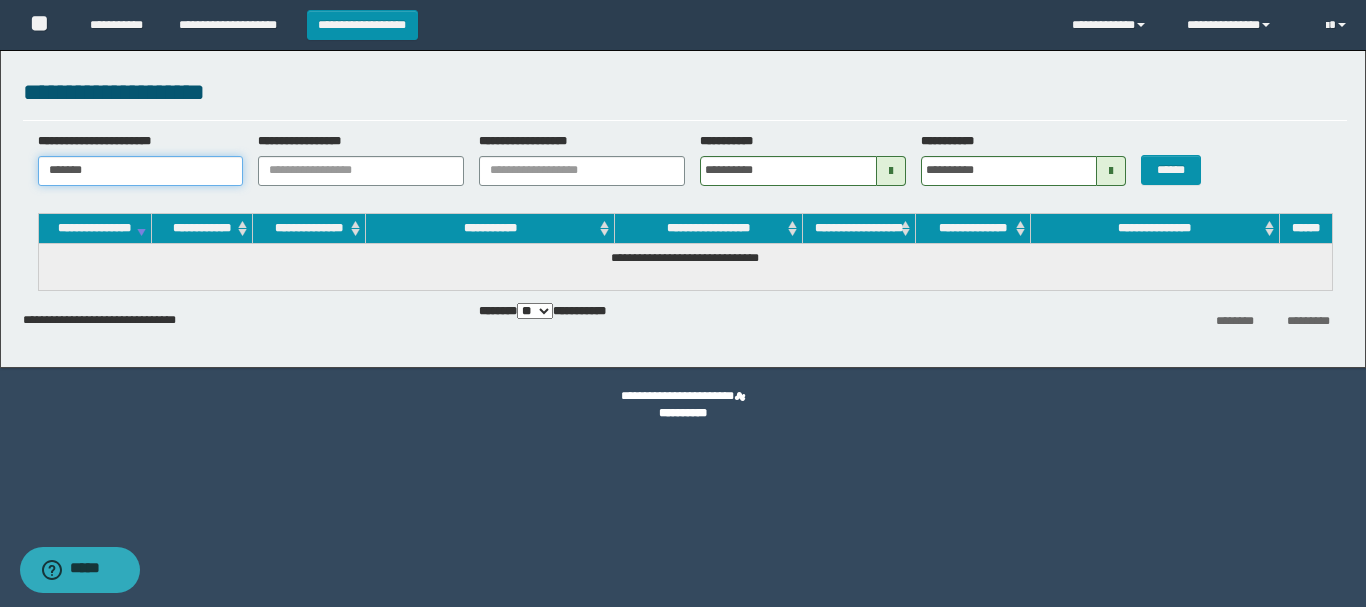 type 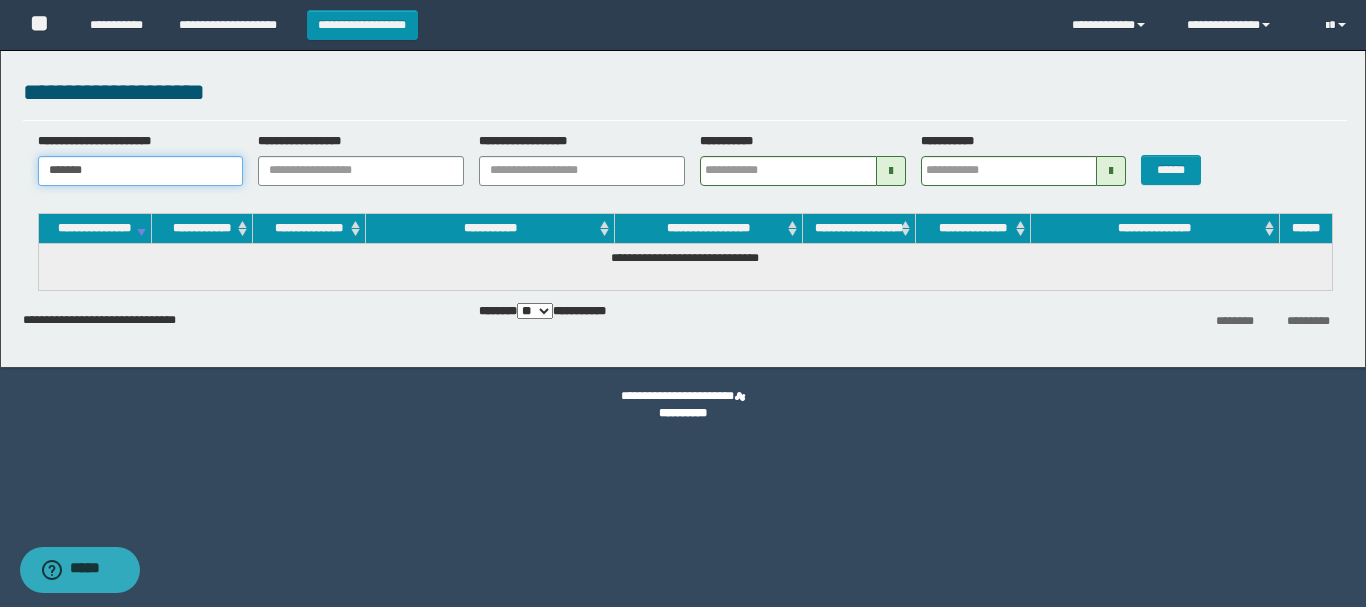 type 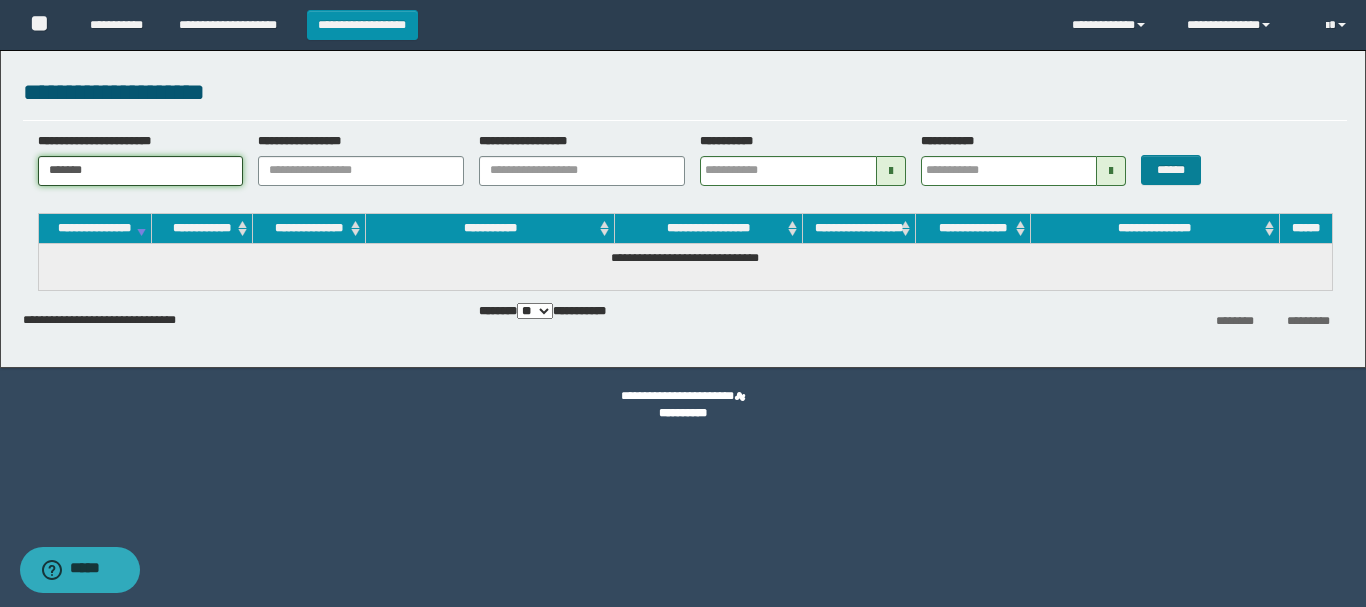 type on "*******" 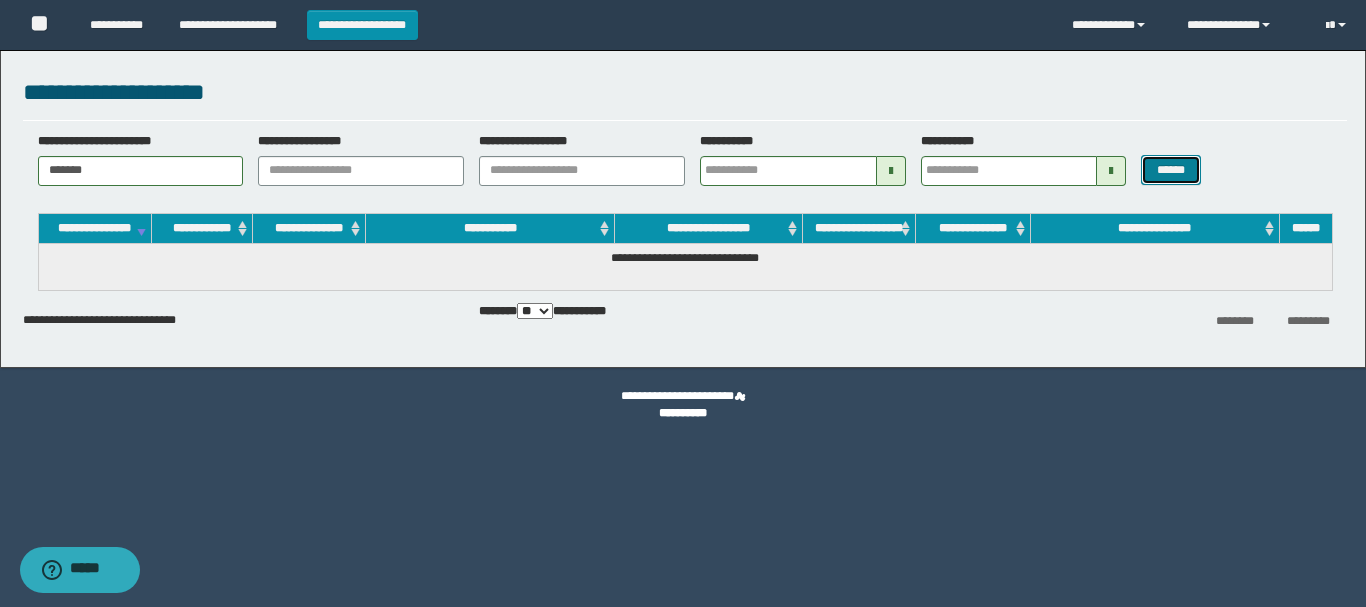 click on "******" at bounding box center [1170, 170] 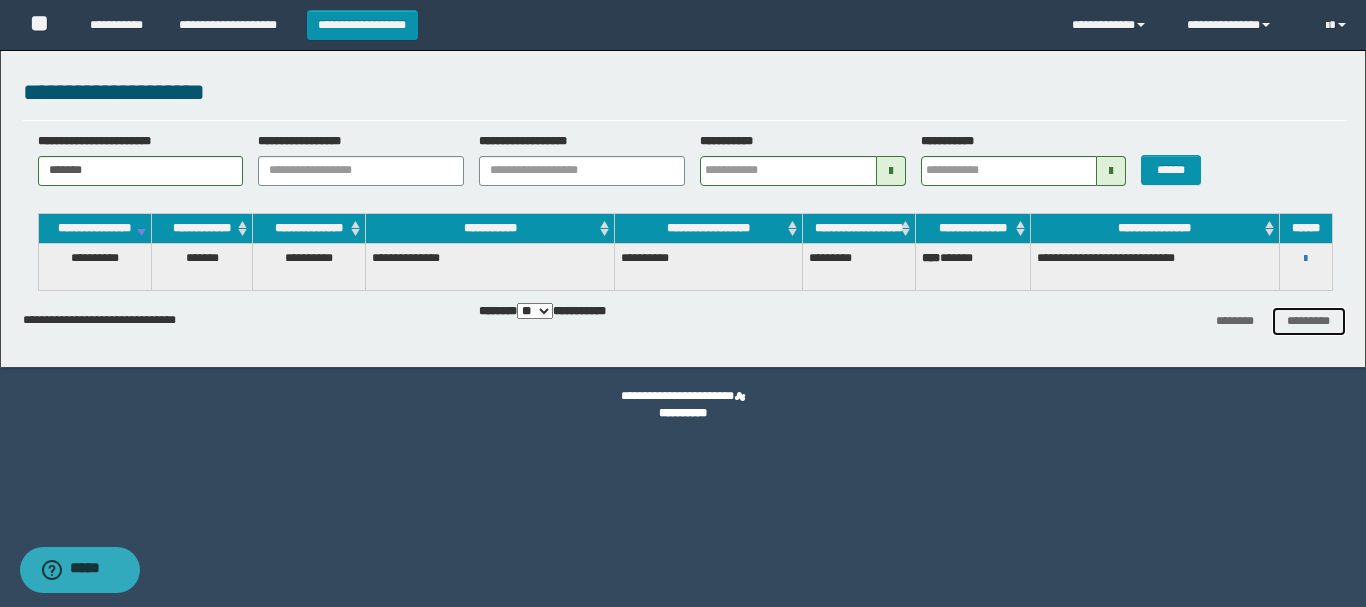 click on "*********" at bounding box center [1309, 321] 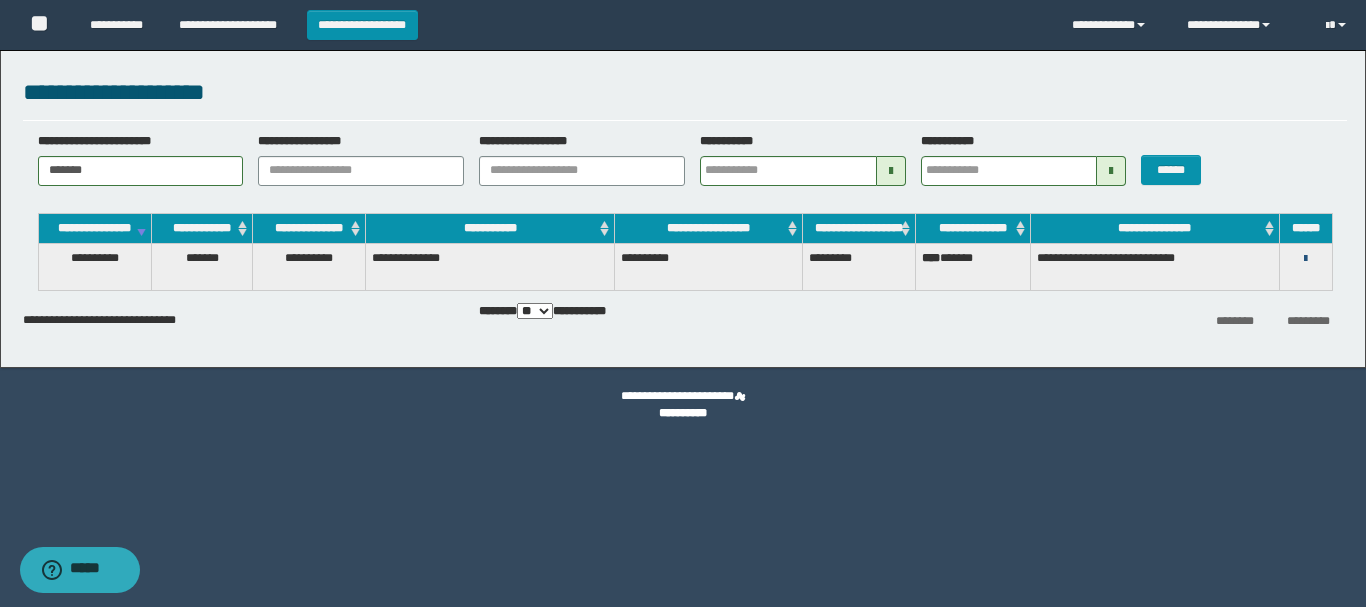 click at bounding box center (1305, 259) 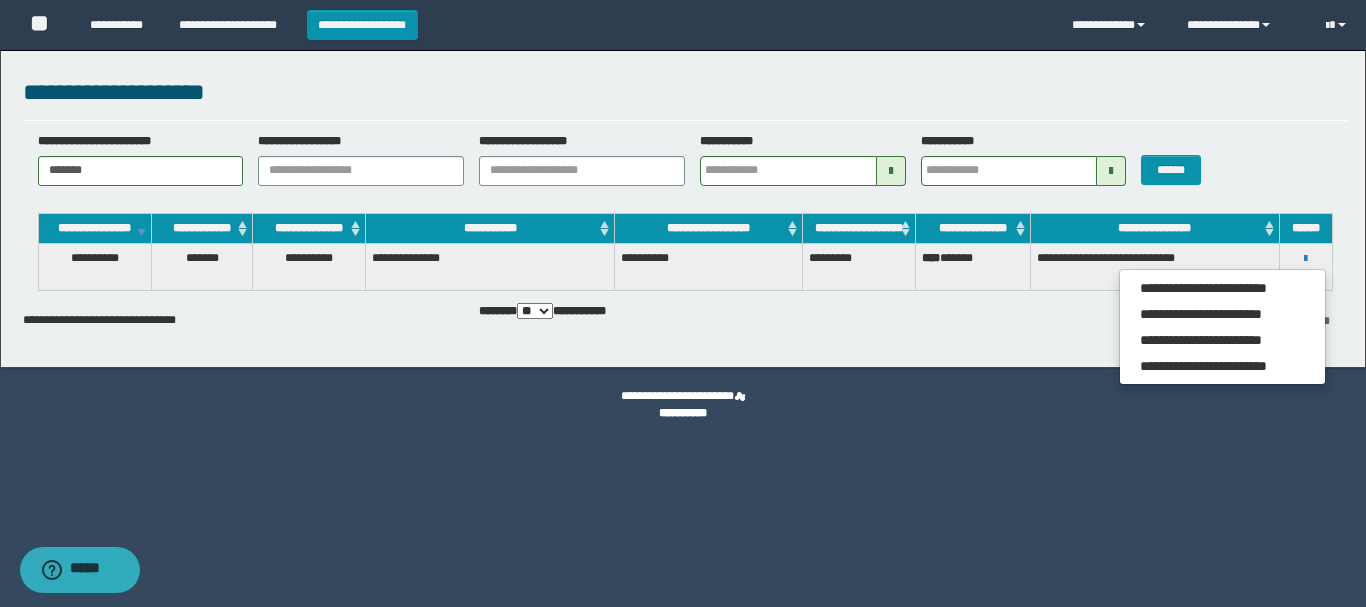 click on "**********" at bounding box center [684, 314] 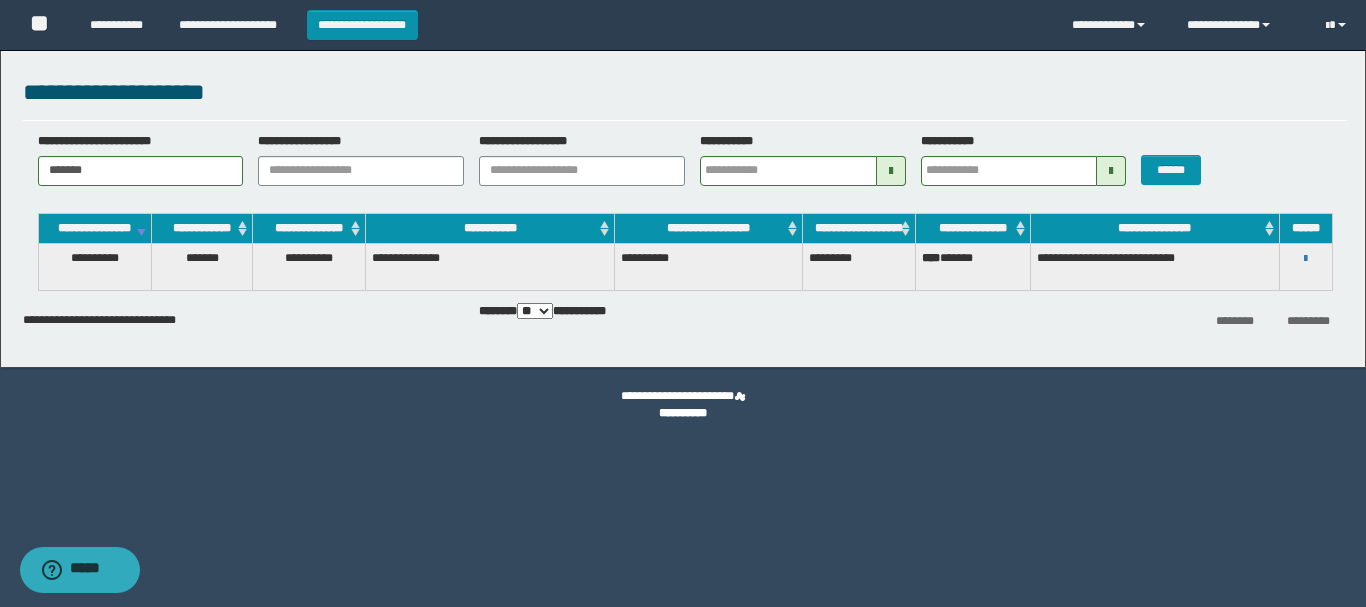 click on "**********" at bounding box center [309, 266] 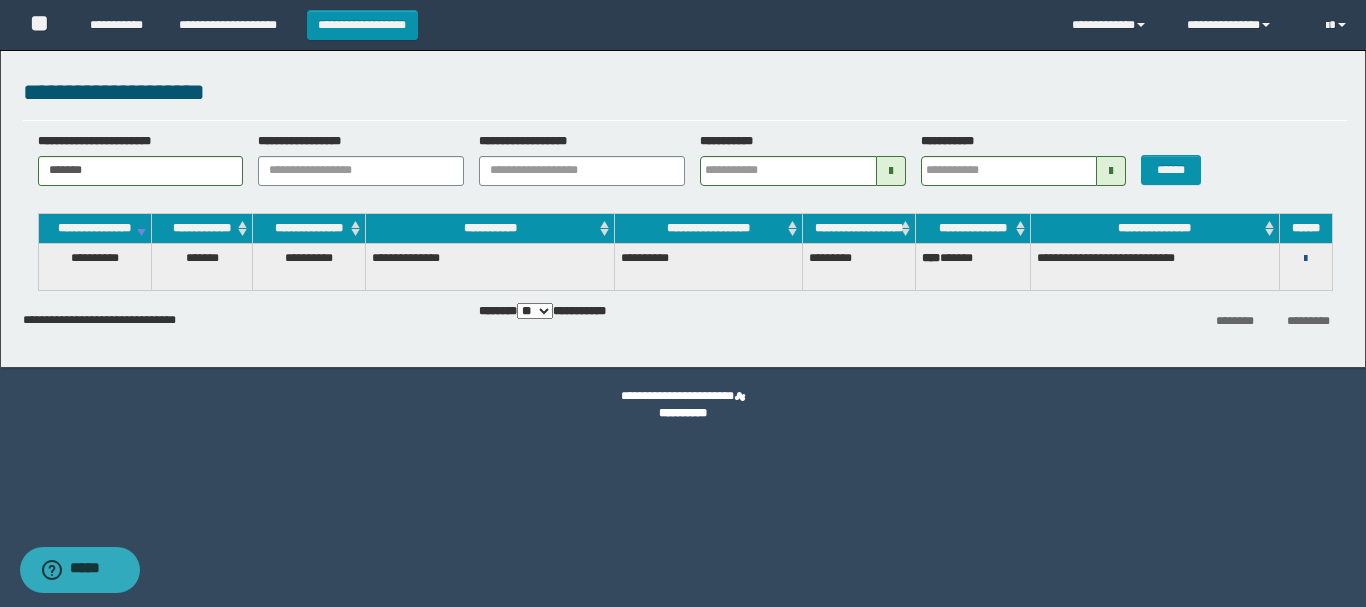 click at bounding box center (1305, 259) 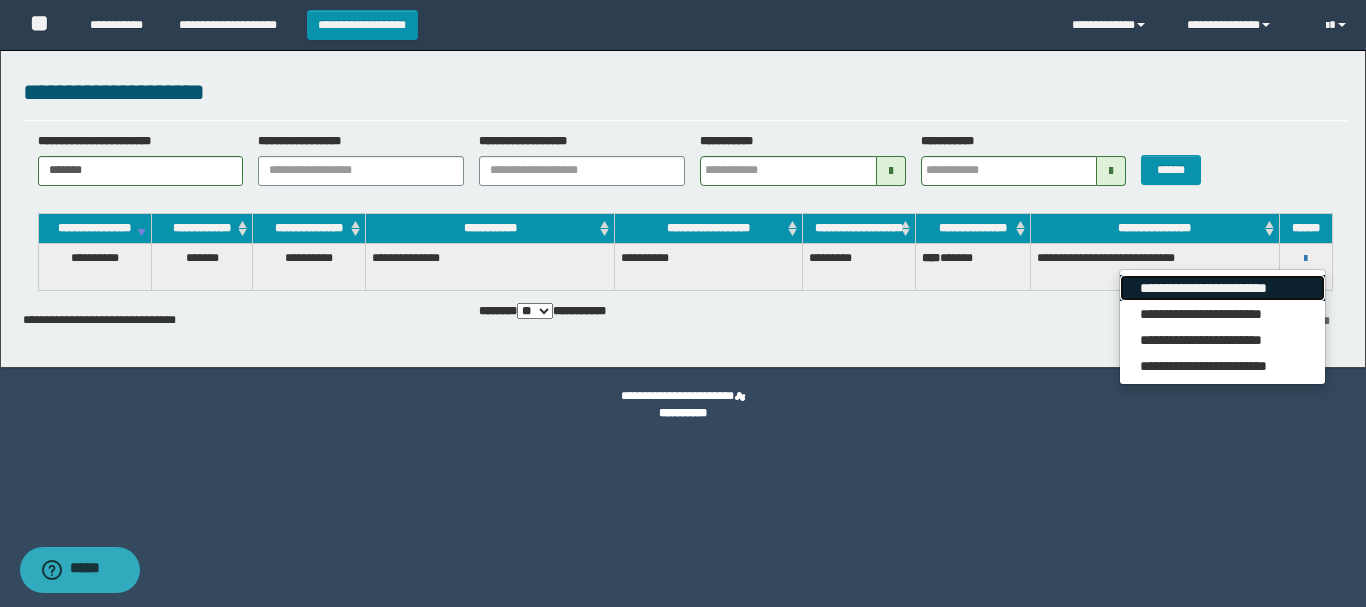 click on "**********" at bounding box center (1222, 288) 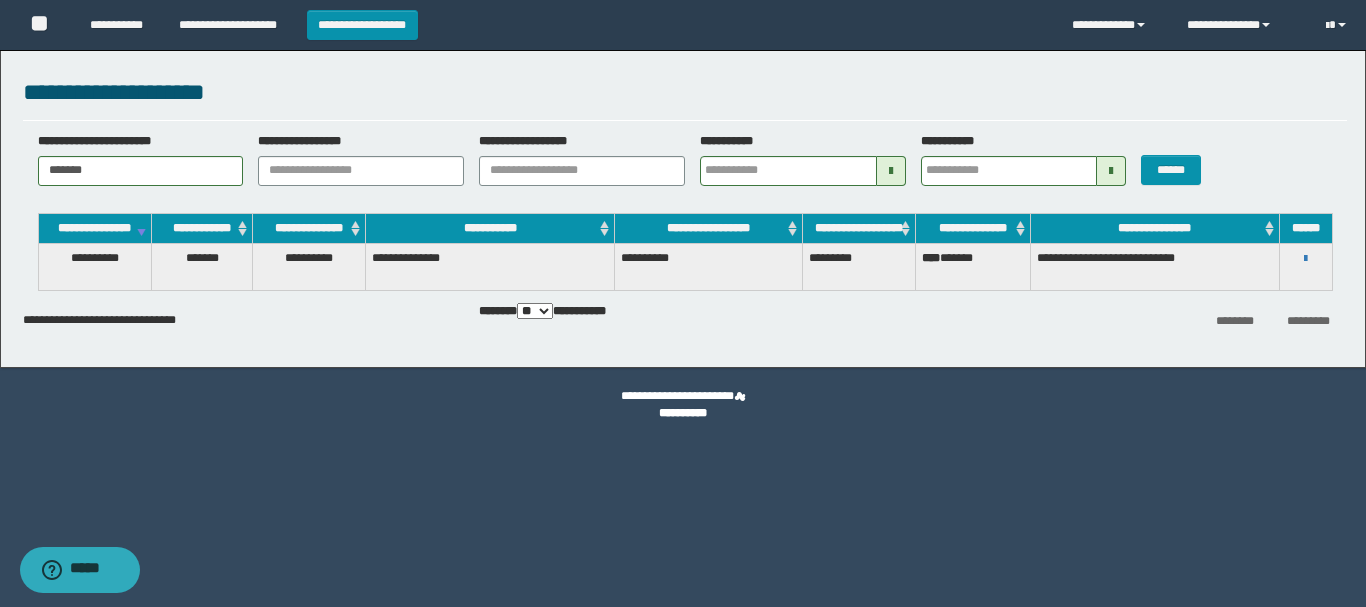 click on "**********" at bounding box center (107, 316) 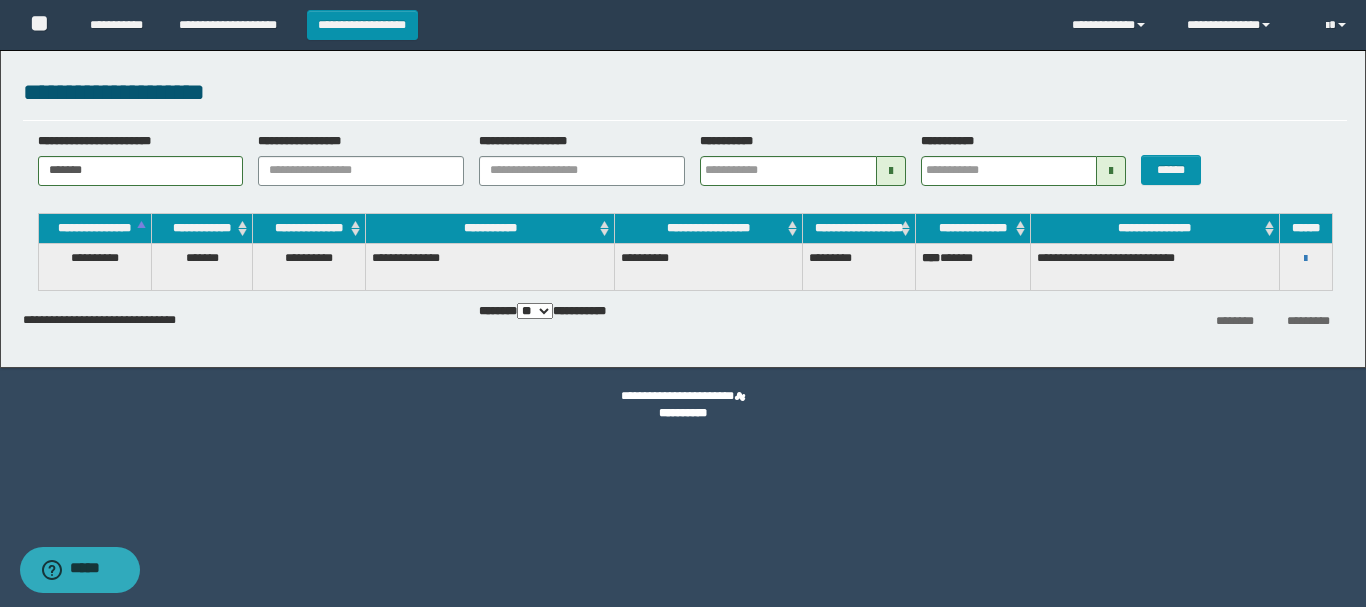 click on "*******" at bounding box center (201, 266) 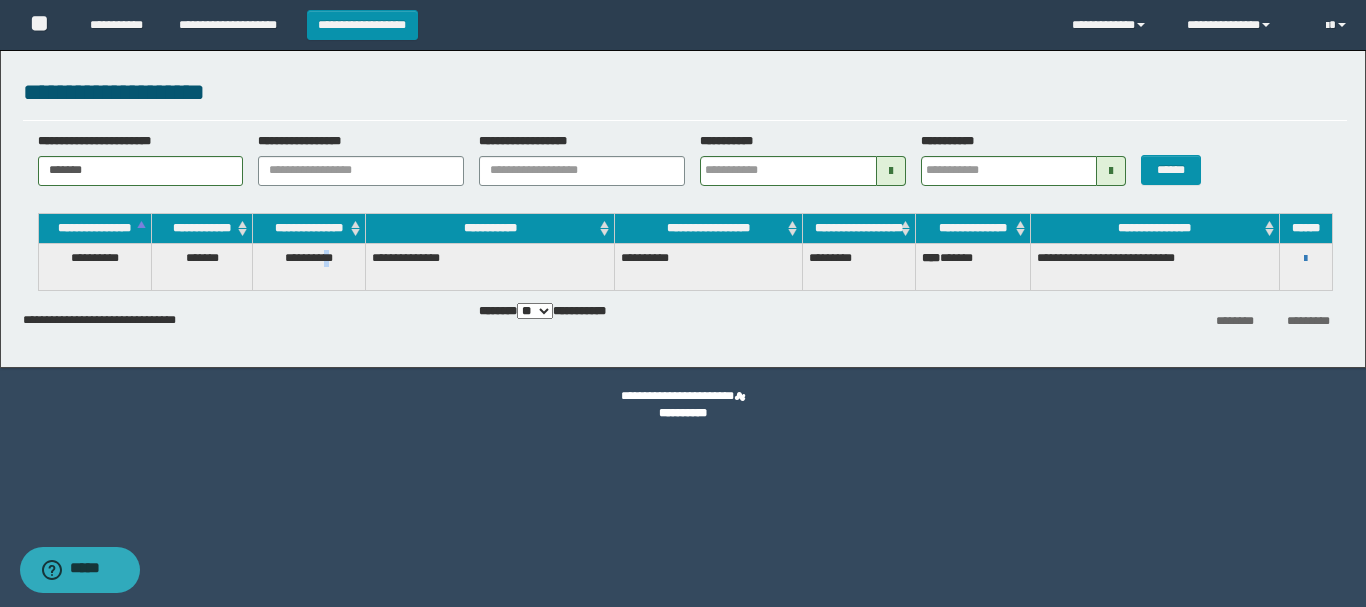 click on "**********" at bounding box center [309, 266] 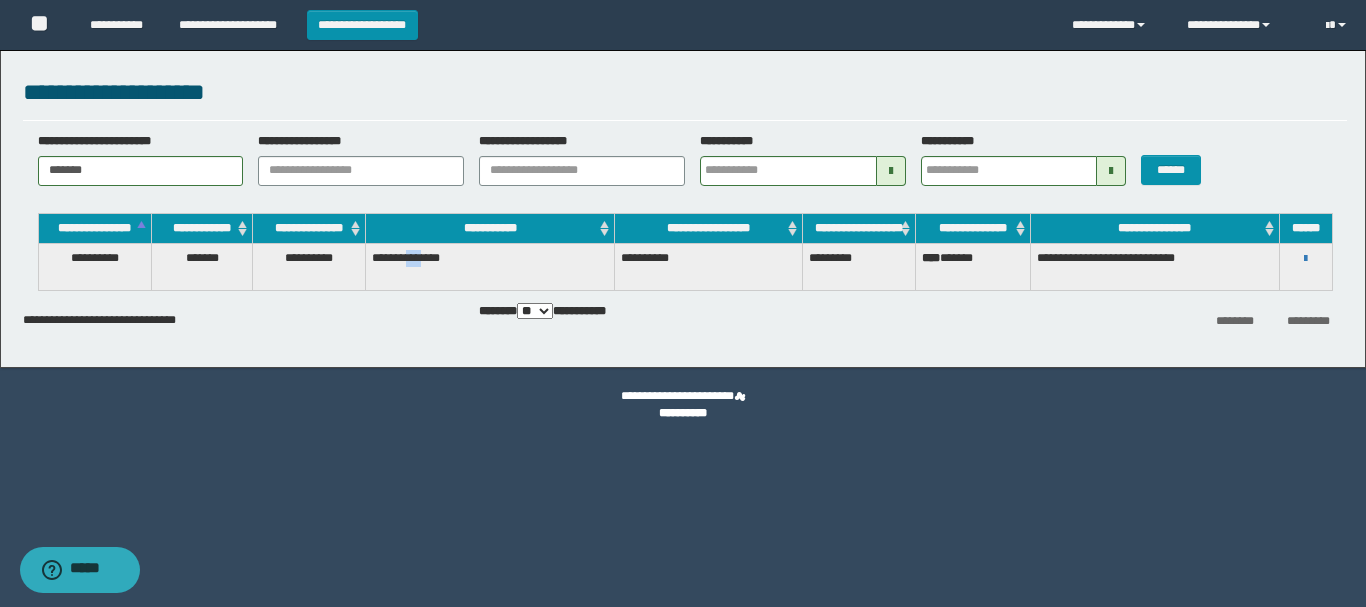 drag, startPoint x: 428, startPoint y: 267, endPoint x: 525, endPoint y: 257, distance: 97.5141 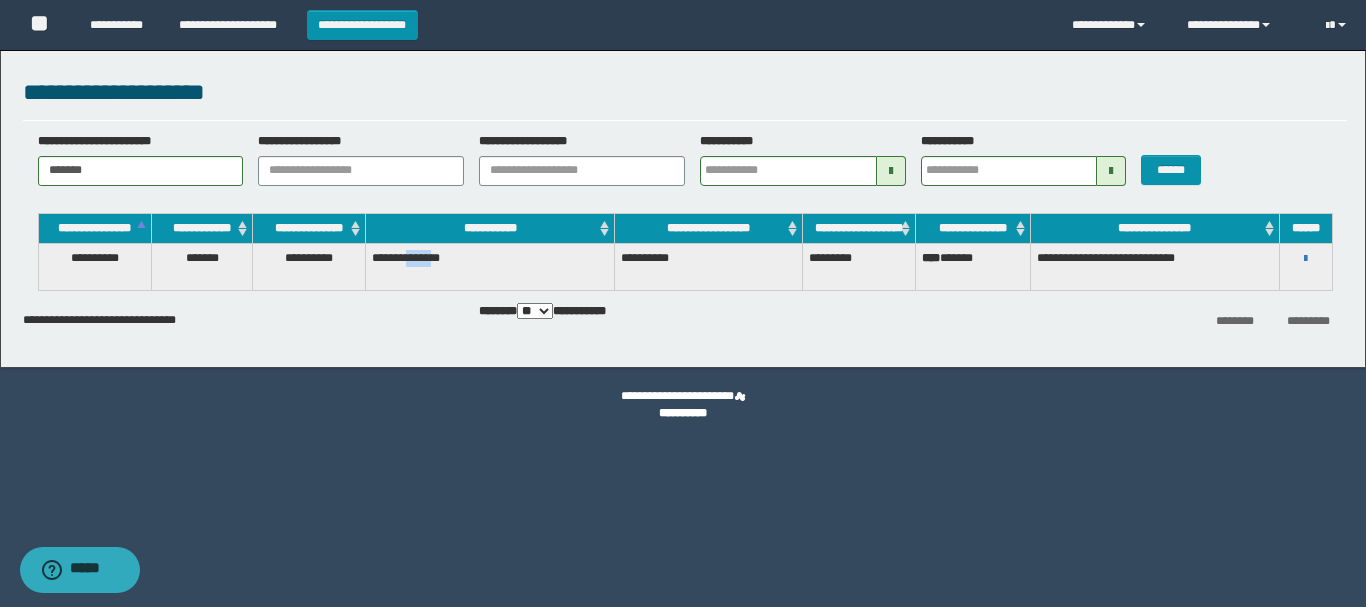 drag, startPoint x: 564, startPoint y: 257, endPoint x: 655, endPoint y: 257, distance: 91 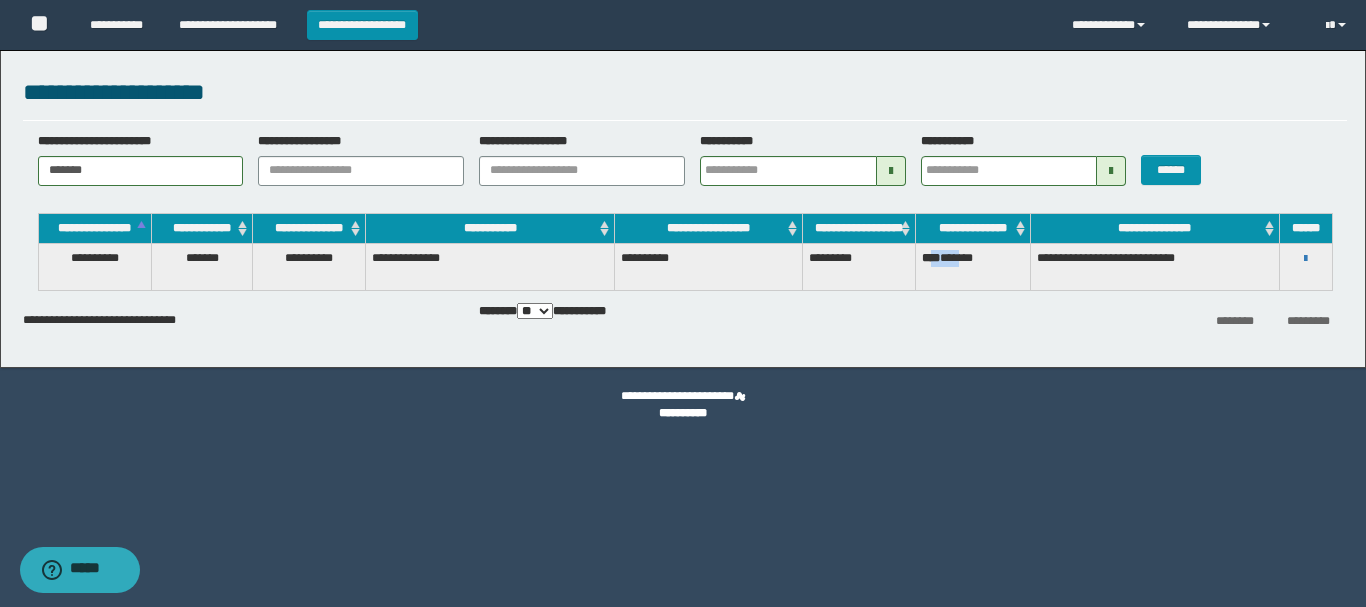 drag, startPoint x: 970, startPoint y: 268, endPoint x: 990, endPoint y: 271, distance: 20.22375 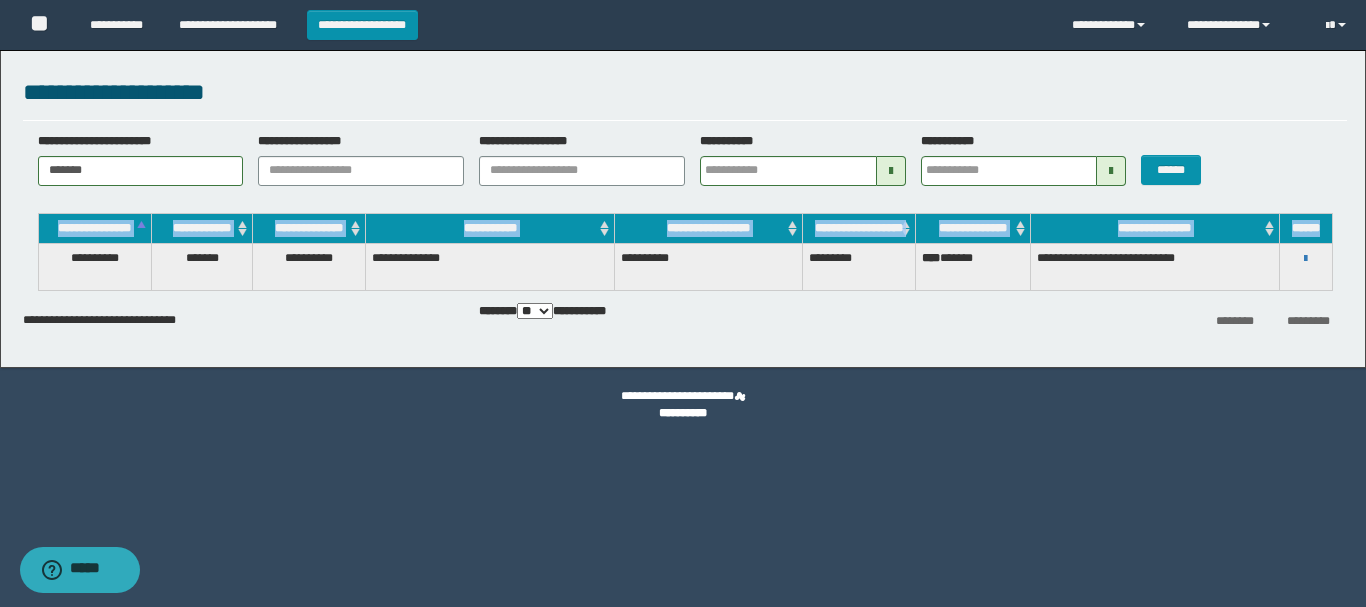 click on "**********" at bounding box center [683, 204] 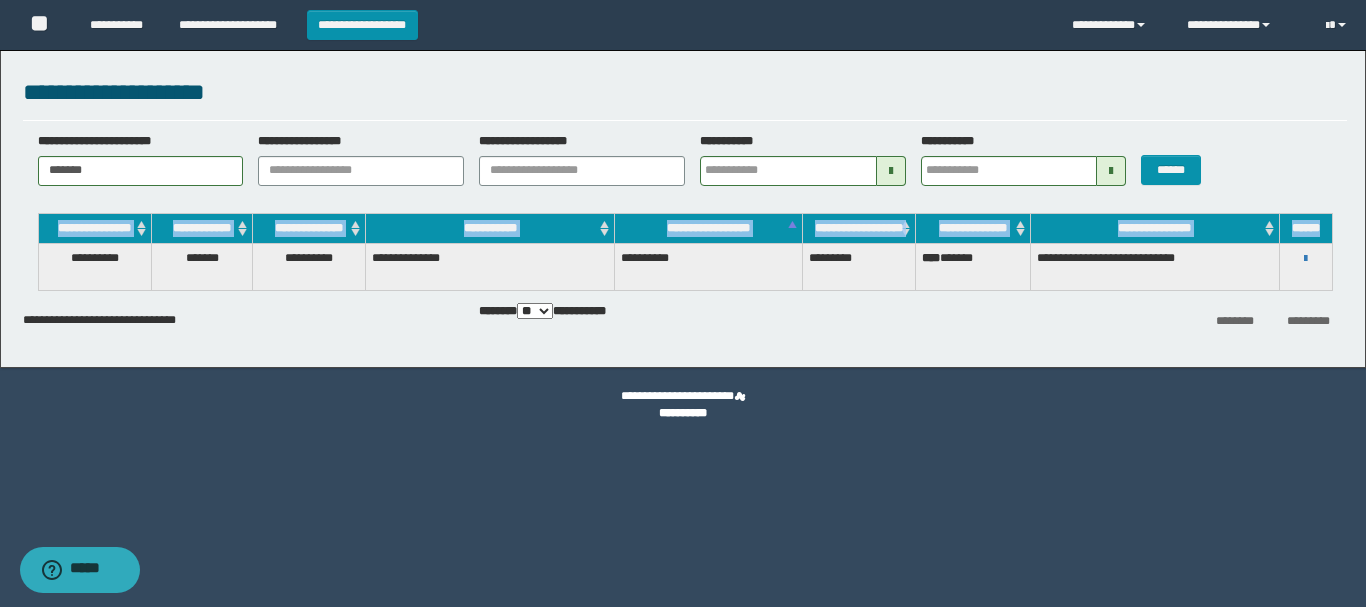 click on "**********" at bounding box center [1306, 258] 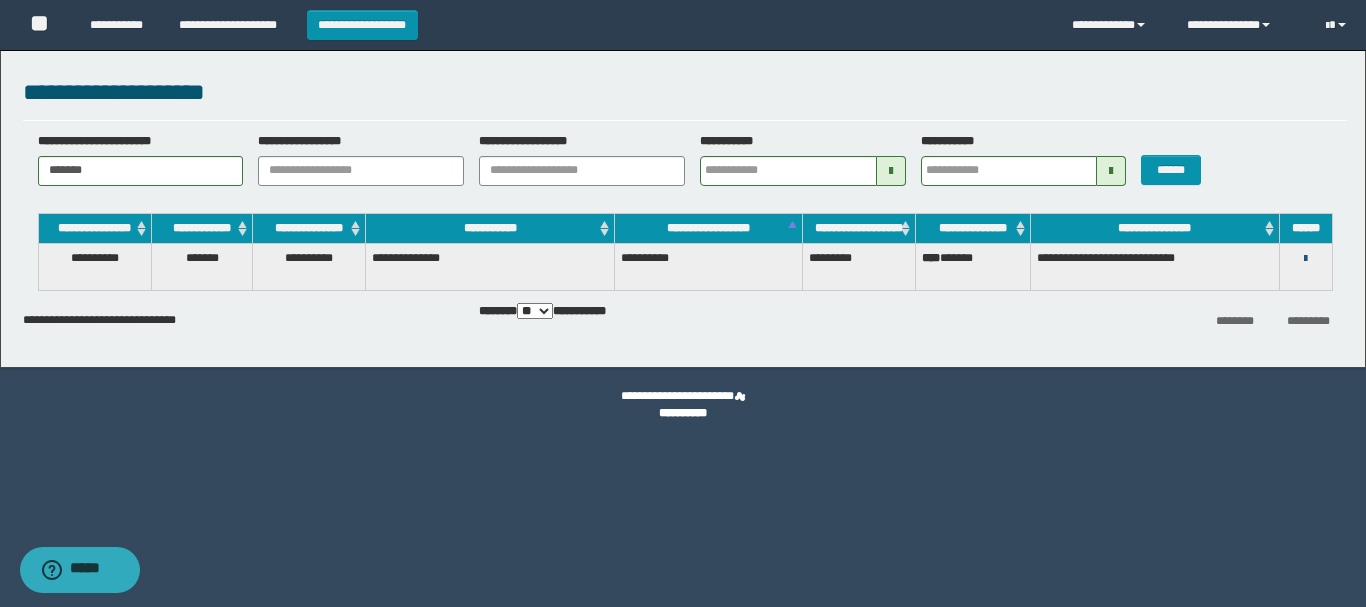 click at bounding box center [1305, 259] 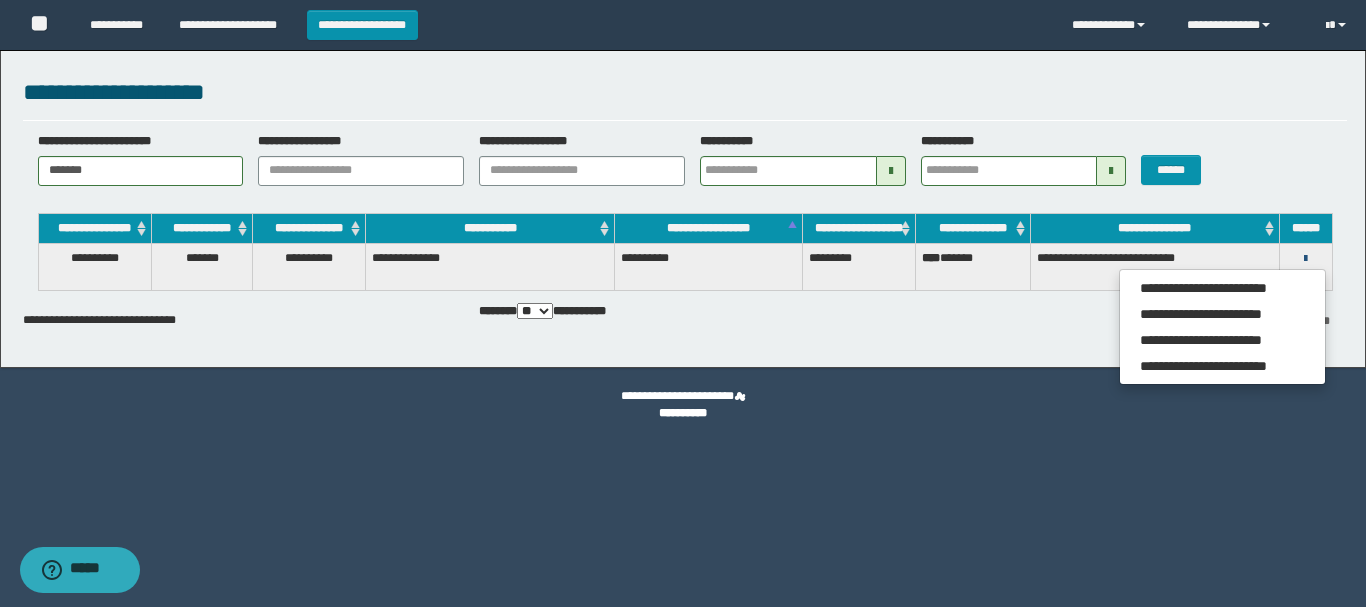 click at bounding box center (1305, 259) 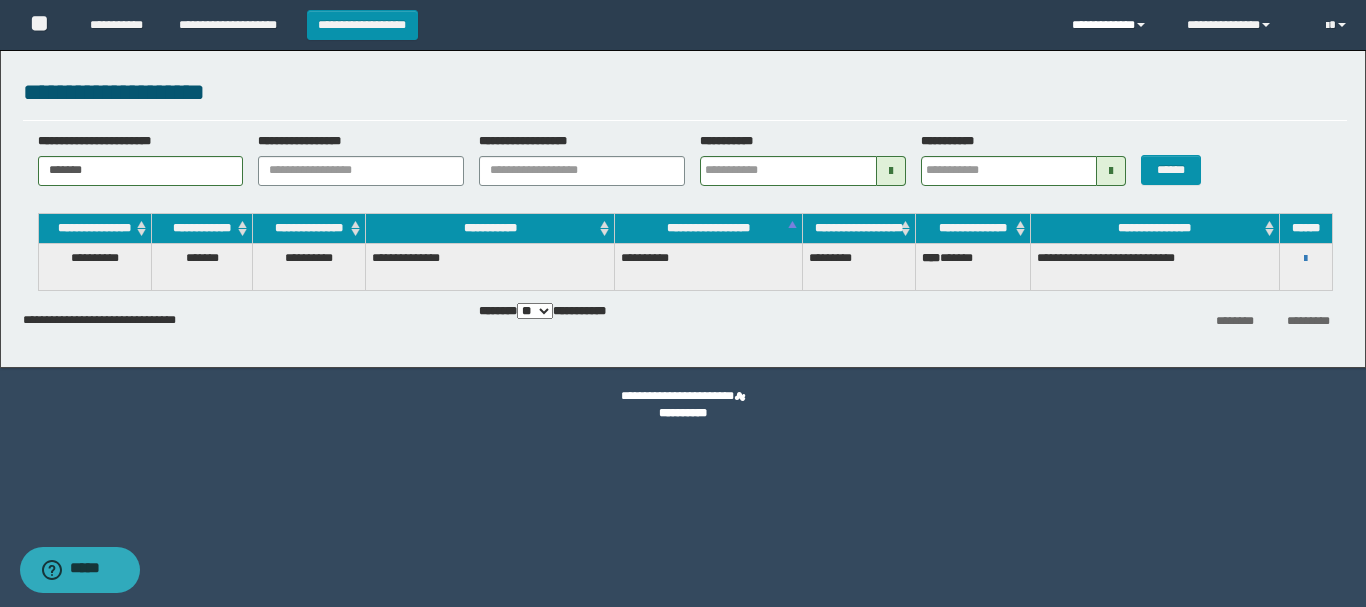 click on "**********" at bounding box center (1114, 25) 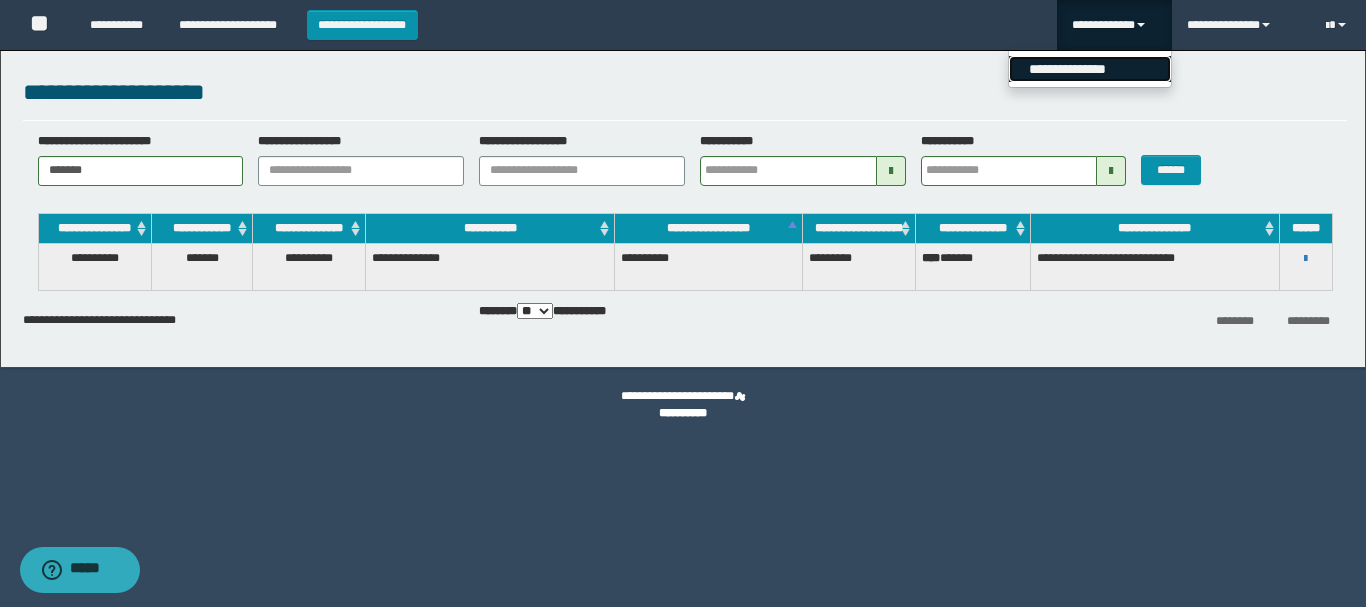 click on "**********" at bounding box center [1090, 69] 